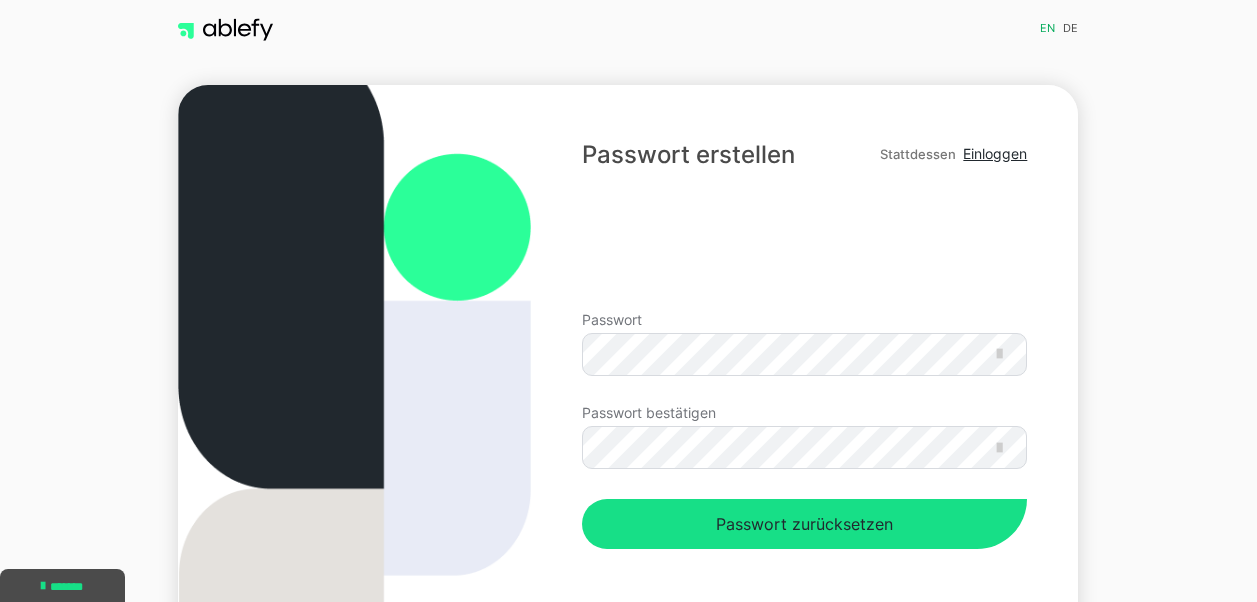 scroll, scrollTop: 0, scrollLeft: 0, axis: both 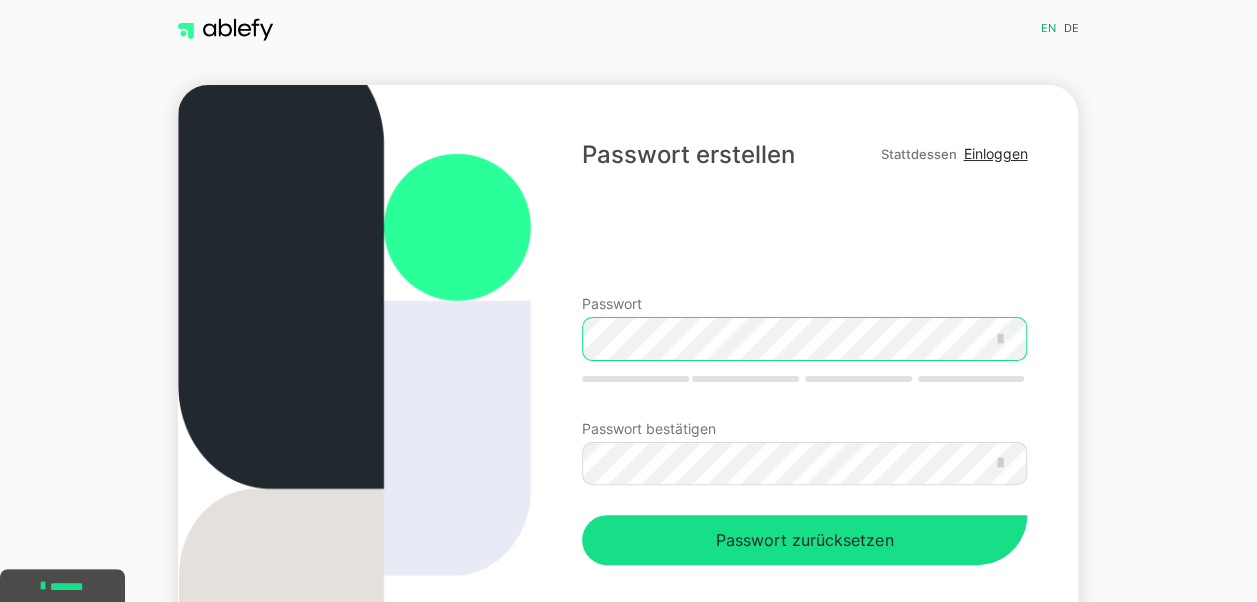 click on "**********" at bounding box center [804, 359] 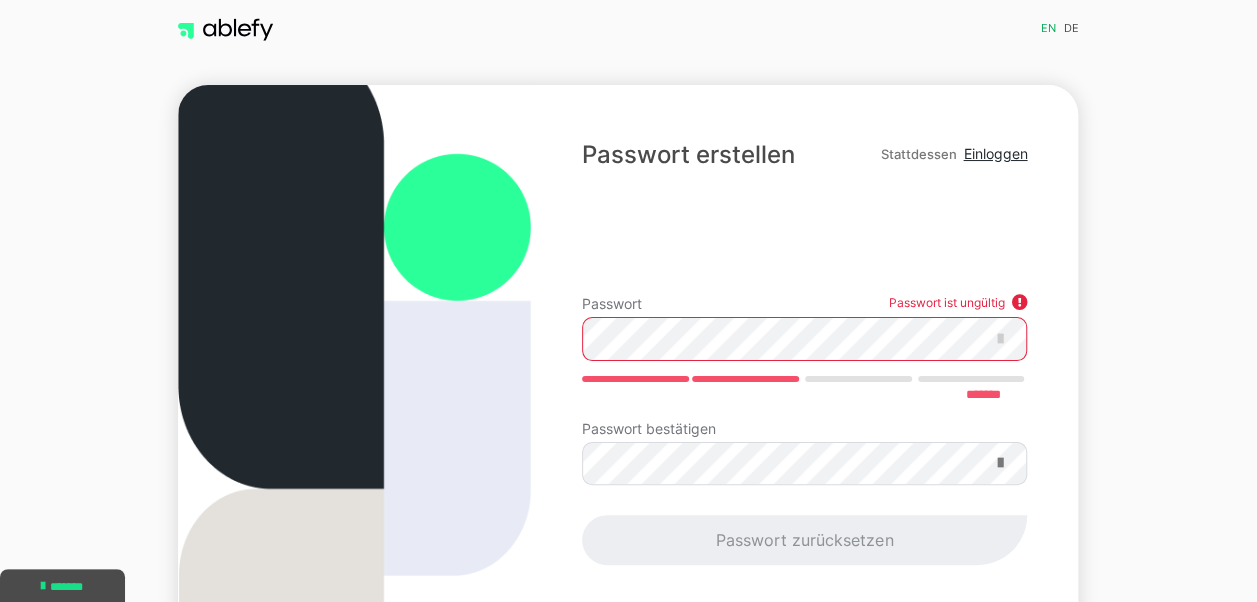 click at bounding box center [999, 463] 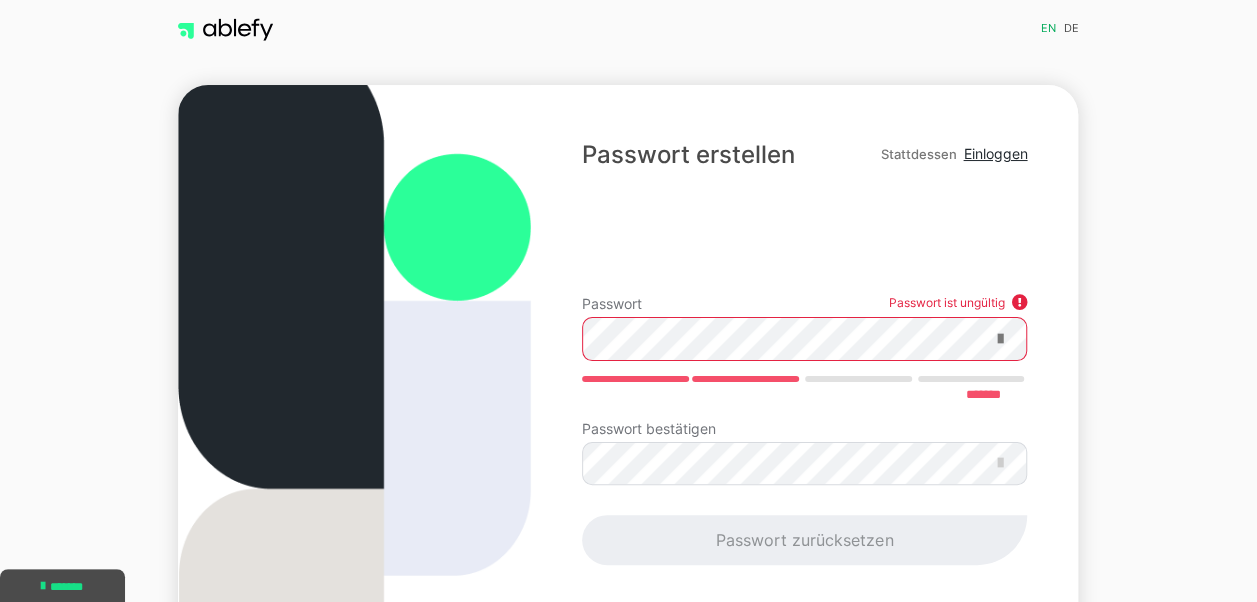 click at bounding box center (999, 339) 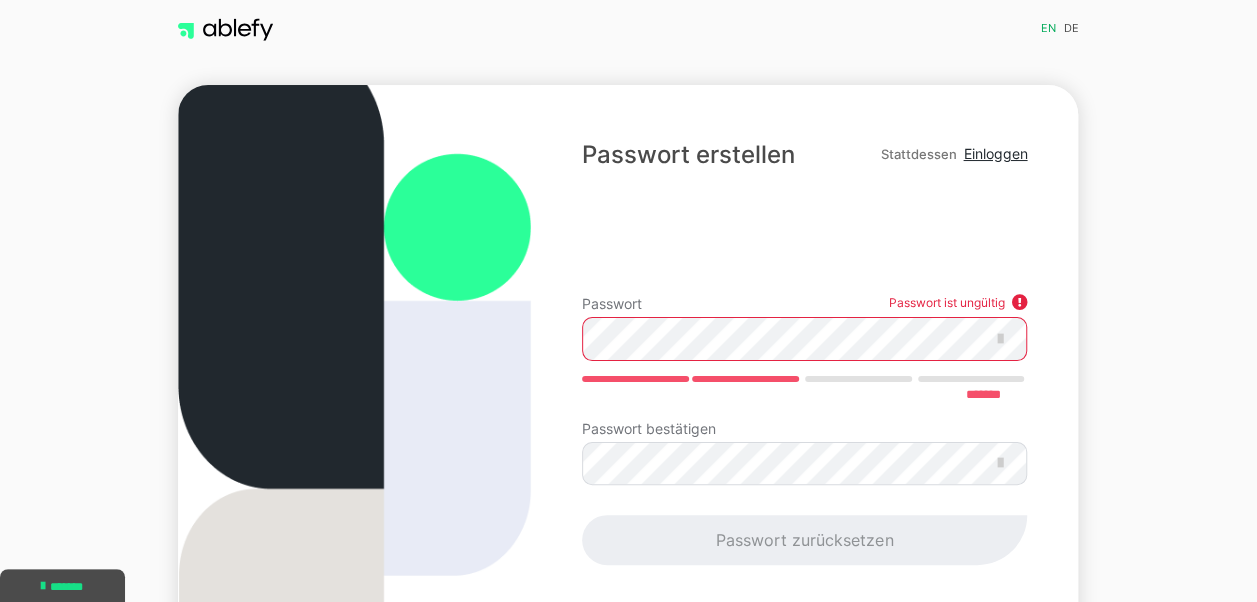click on "Passwort zurücksetzen" at bounding box center [804, 540] 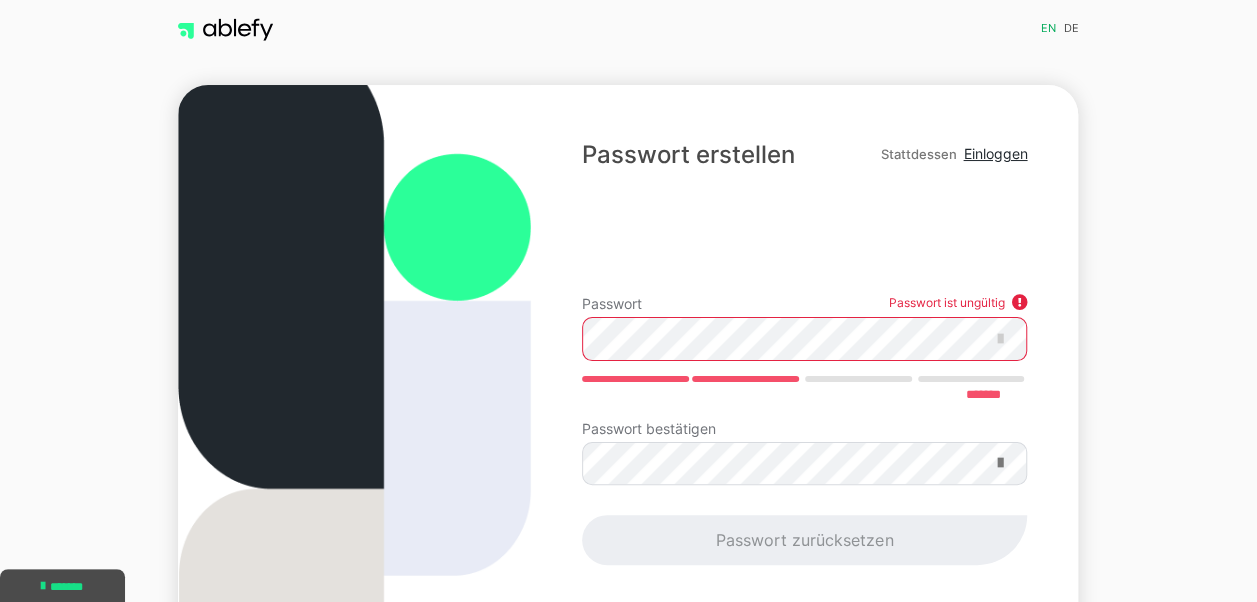 click at bounding box center (999, 463) 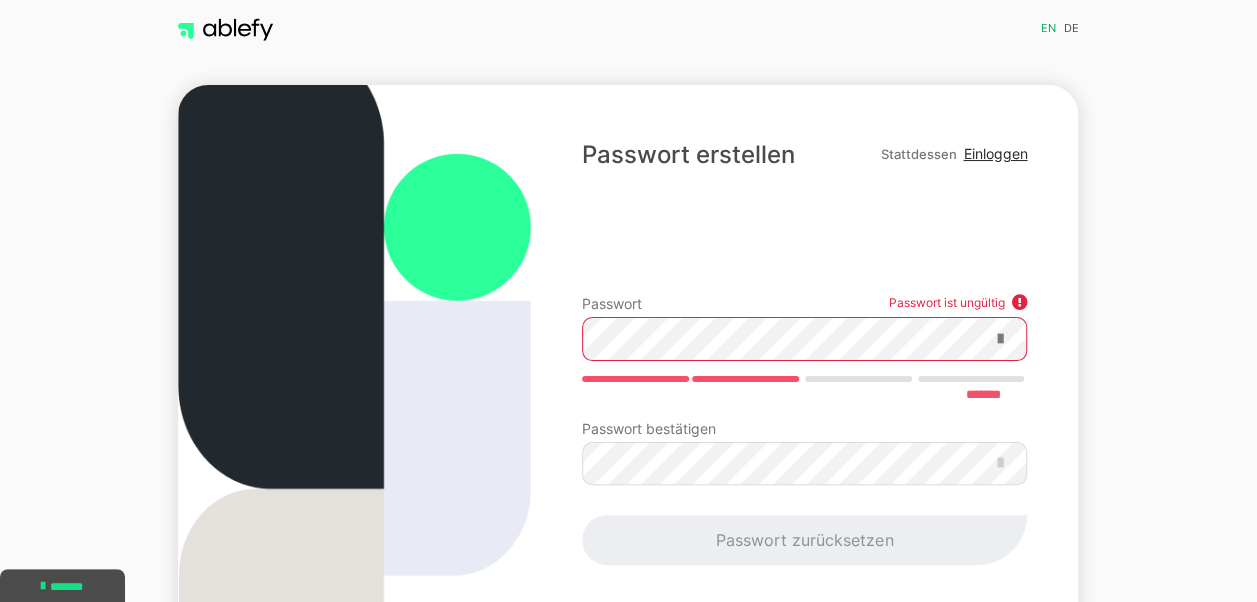 click at bounding box center (999, 339) 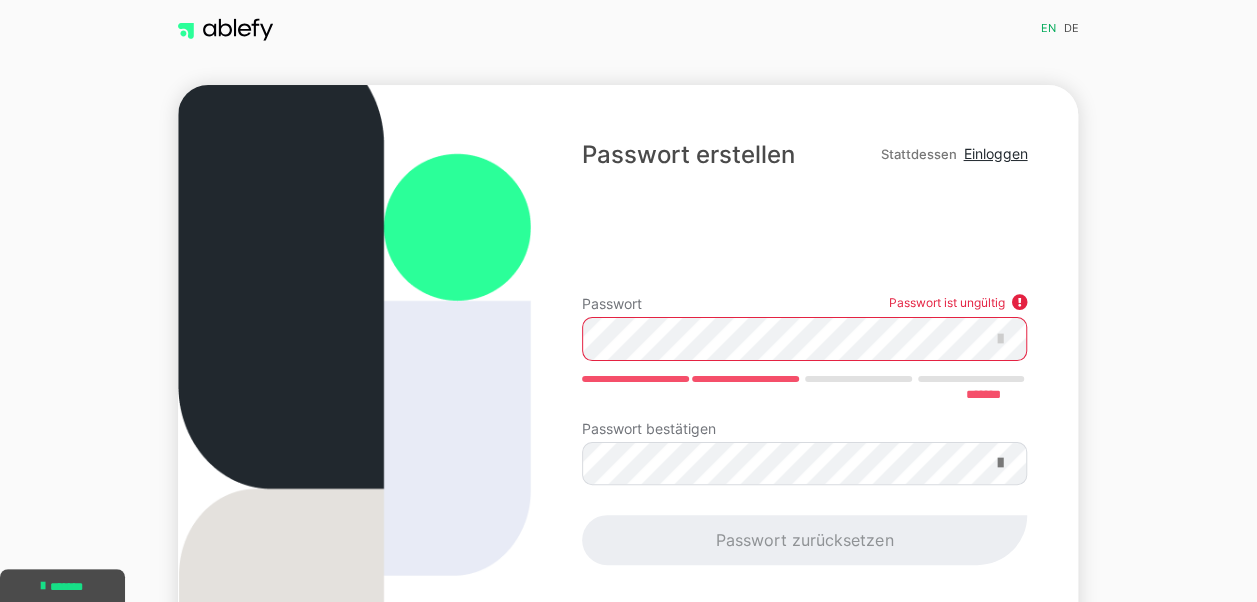 click at bounding box center (999, 463) 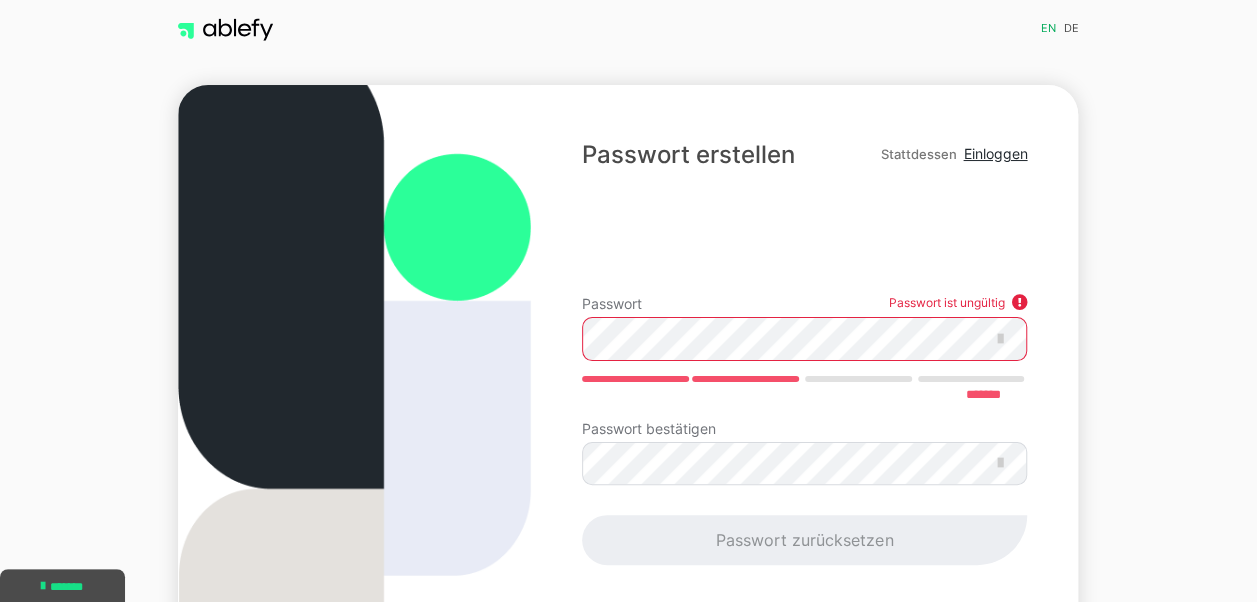scroll, scrollTop: 137, scrollLeft: 0, axis: vertical 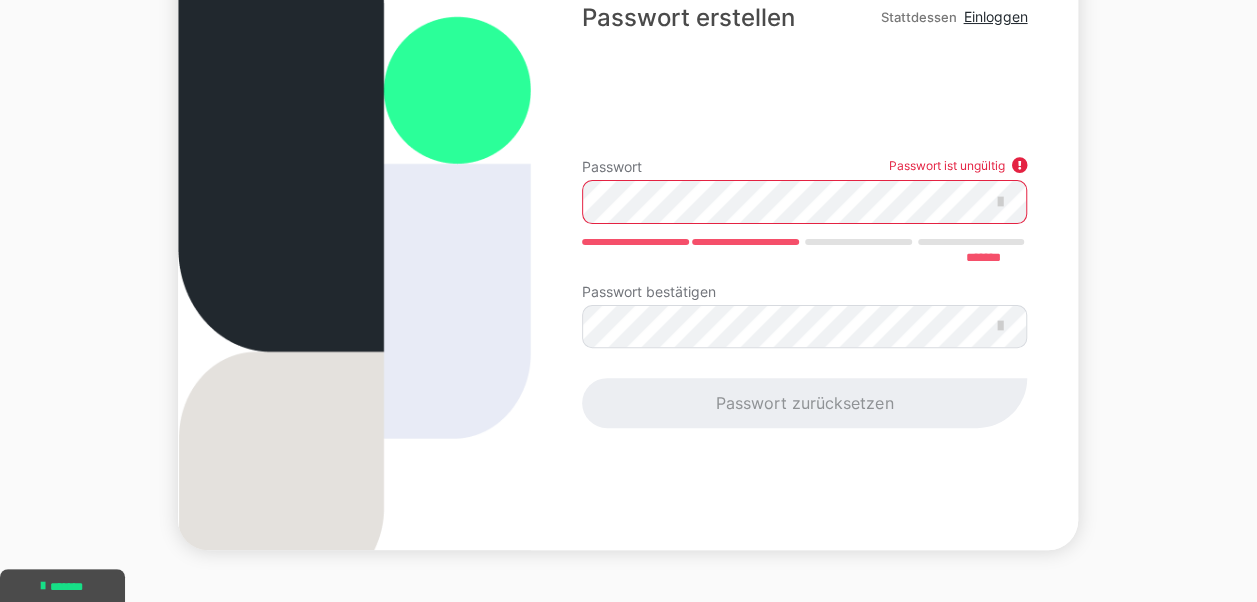 click on "Passwort zurücksetzen" at bounding box center (804, 403) 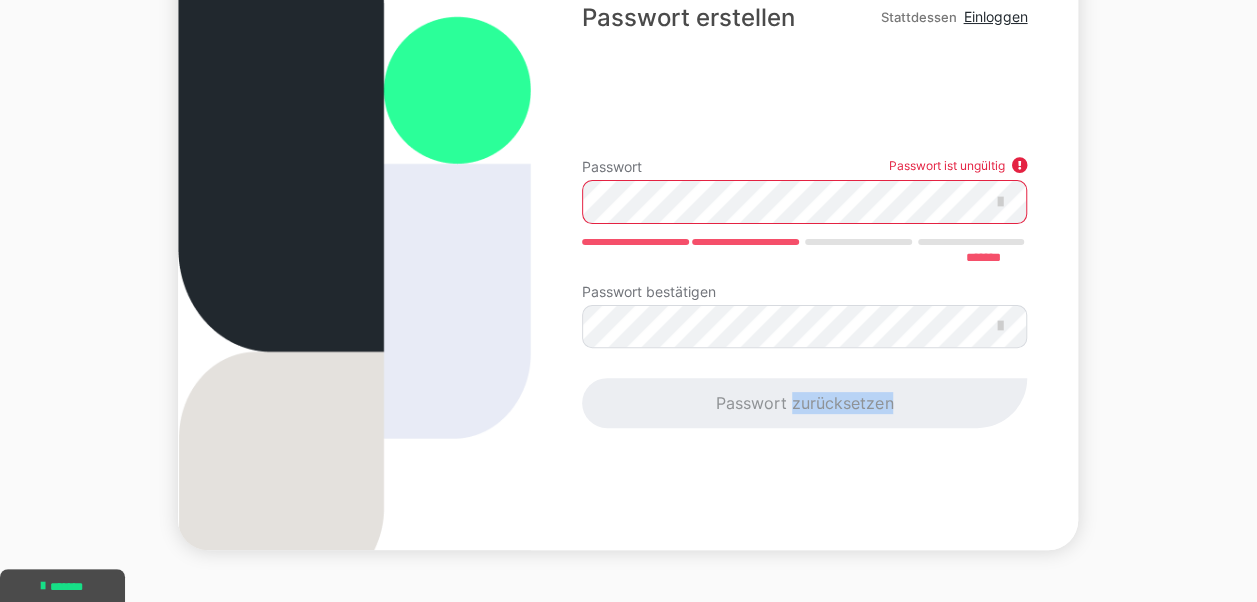 click on "Passwort zurücksetzen" at bounding box center (804, 403) 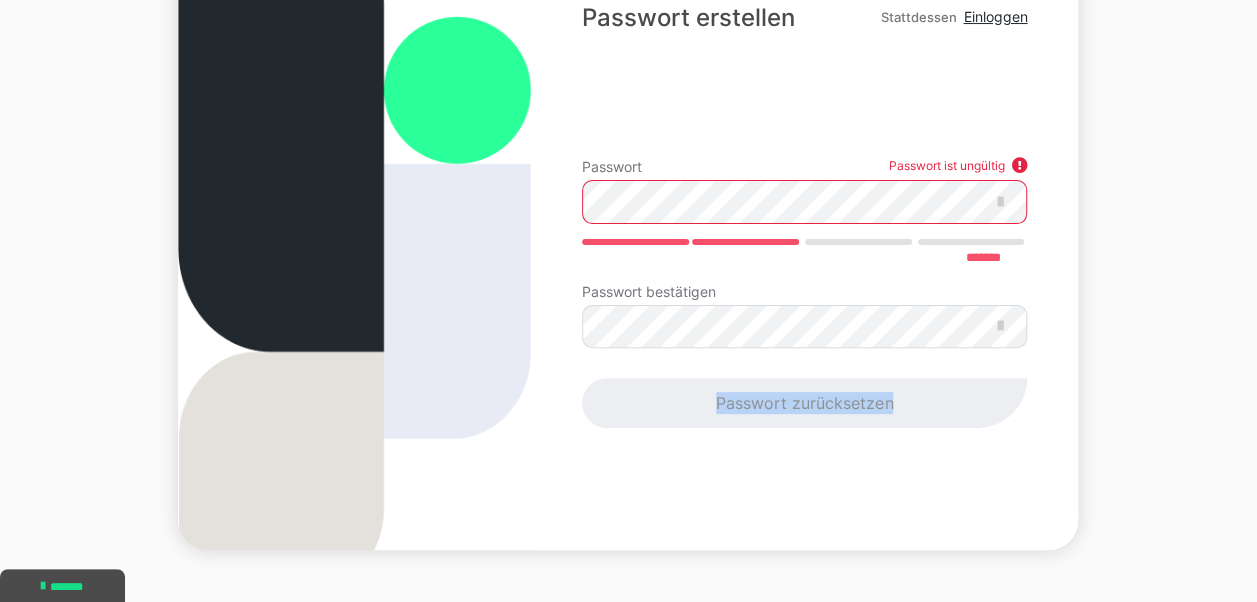 click on "Passwort zurücksetzen" at bounding box center (804, 403) 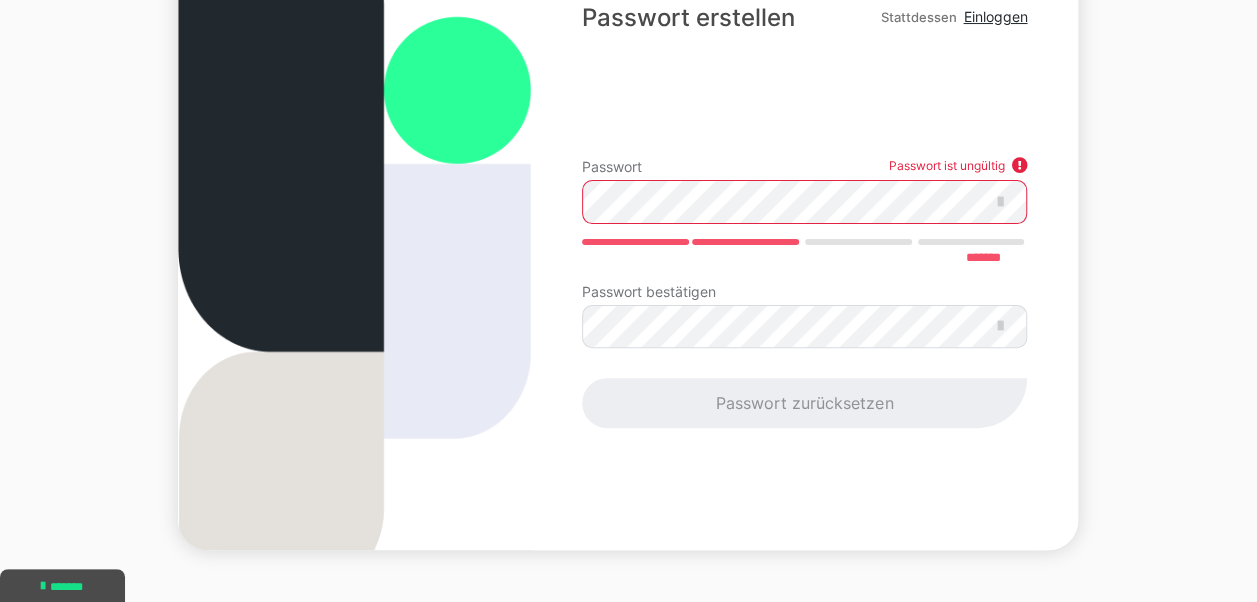 scroll, scrollTop: 0, scrollLeft: 0, axis: both 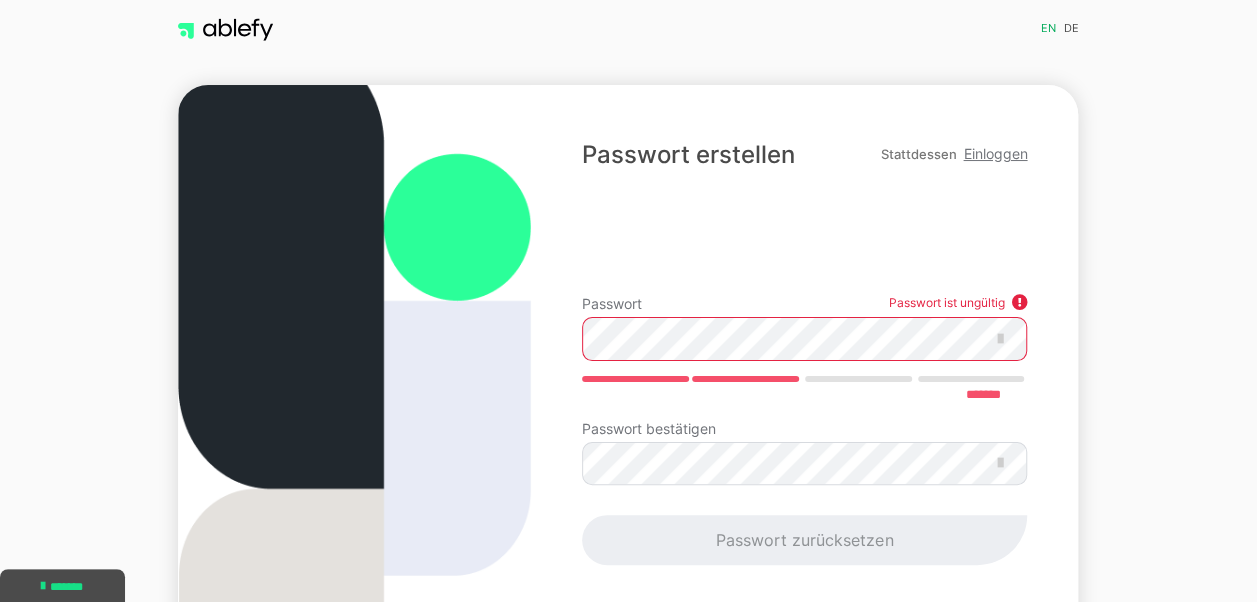 click on "Einloggen" at bounding box center (995, 153) 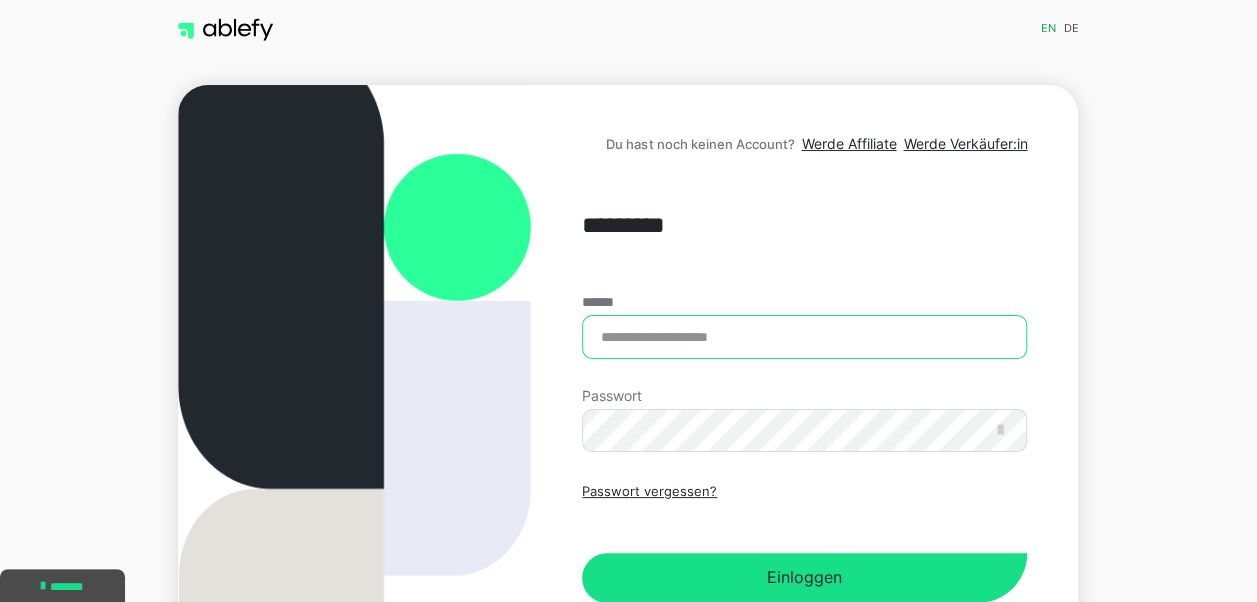 click on "******" at bounding box center [804, 337] 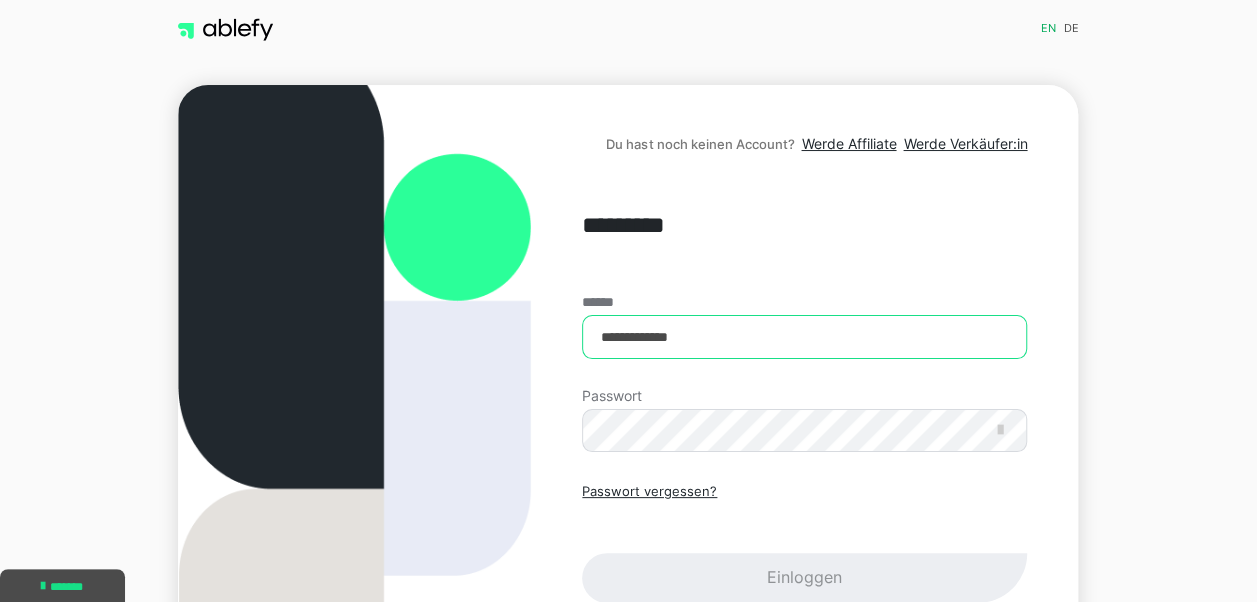 type on "**********" 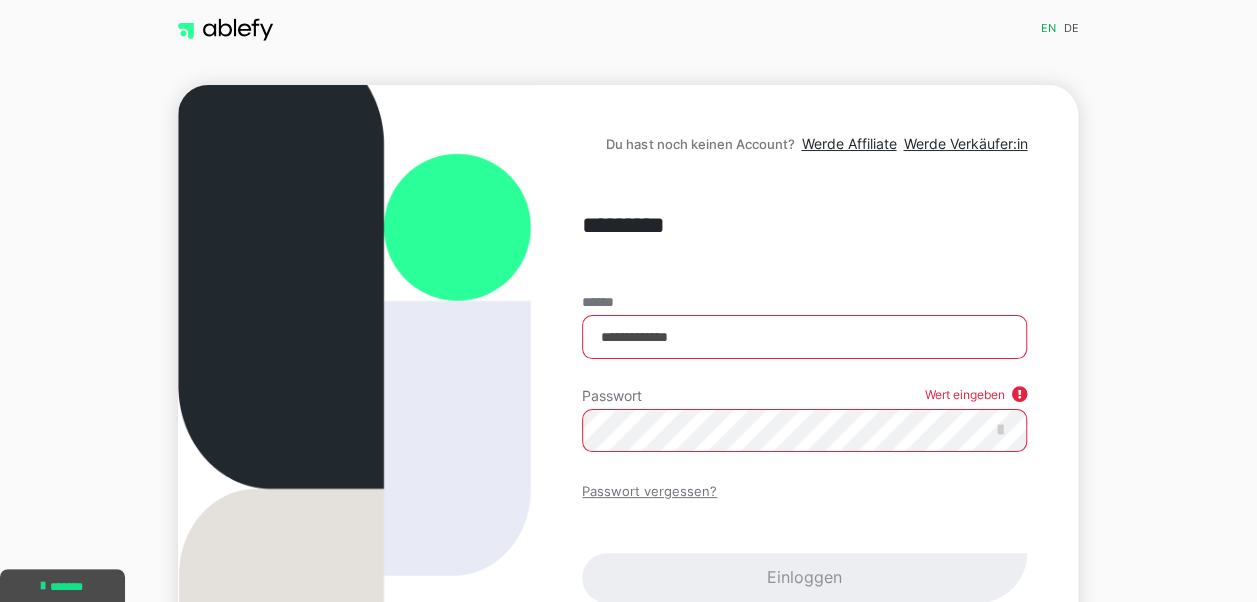 click on "Passwort vergessen?" at bounding box center (649, 492) 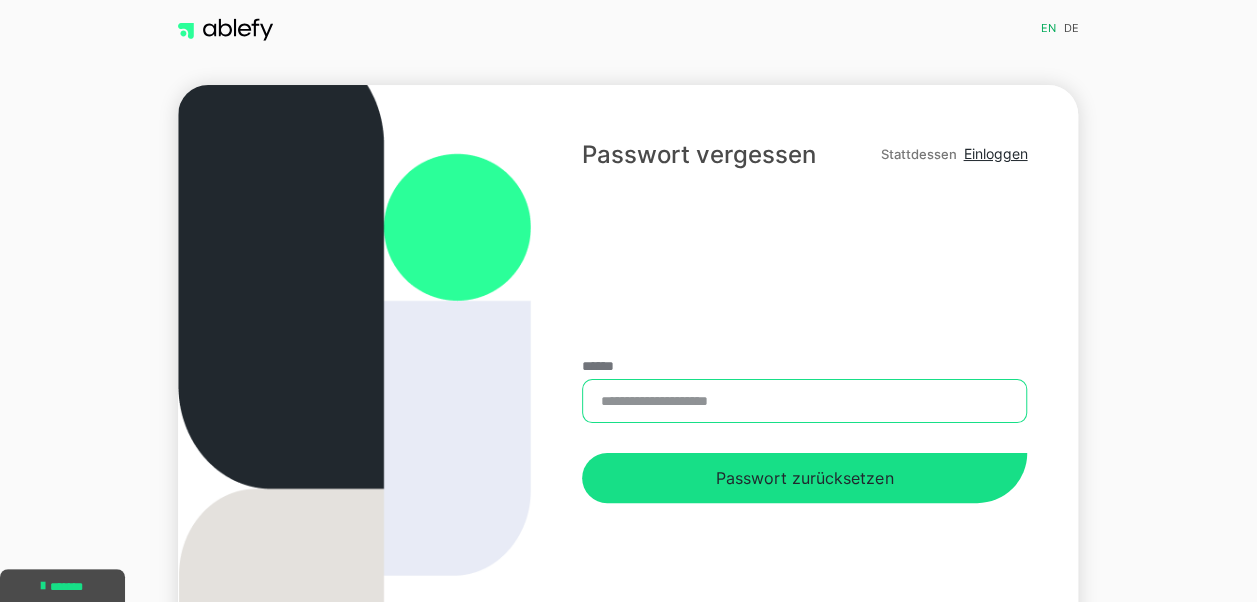 click on "******" at bounding box center (804, 401) 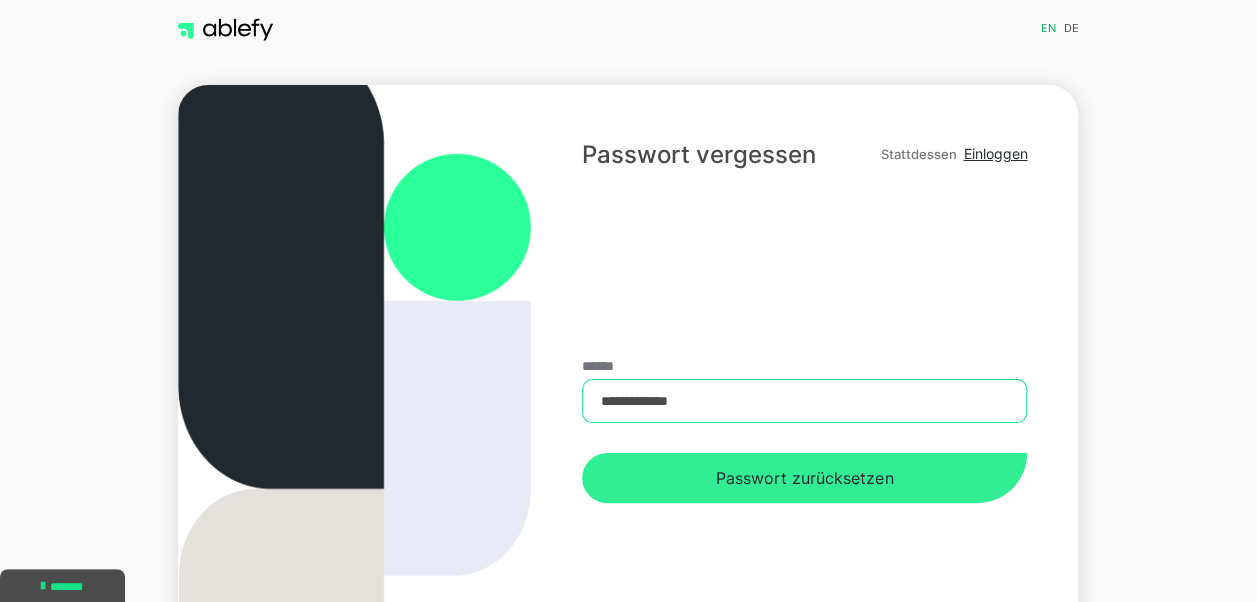 type on "**********" 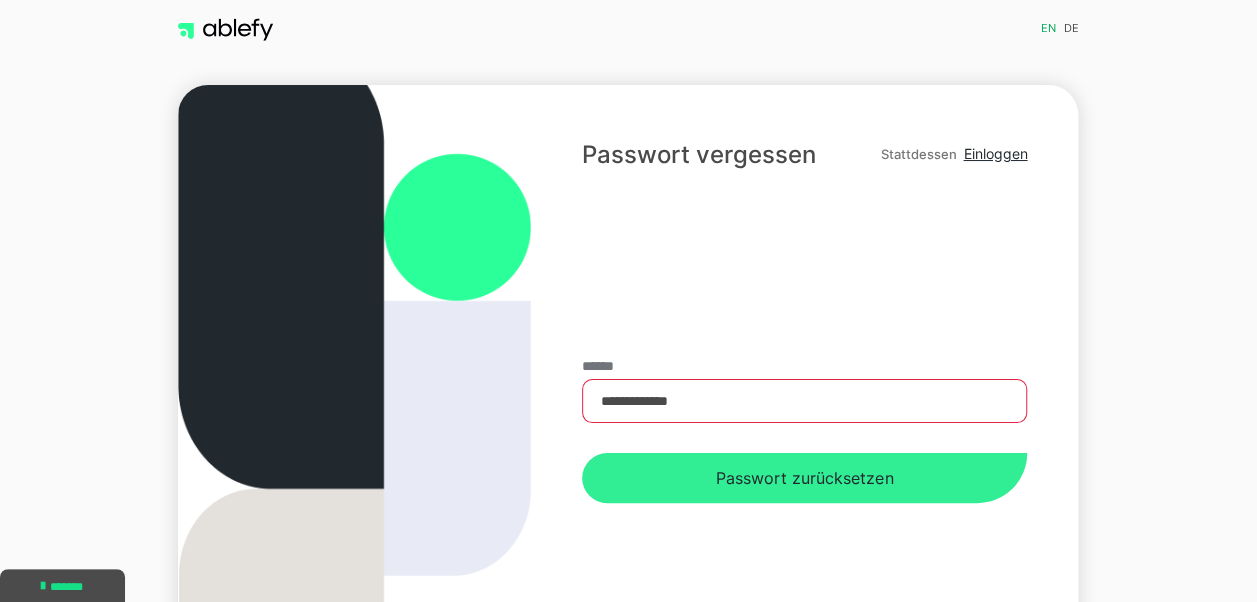 click on "Passwort zurücksetzen" at bounding box center [804, 478] 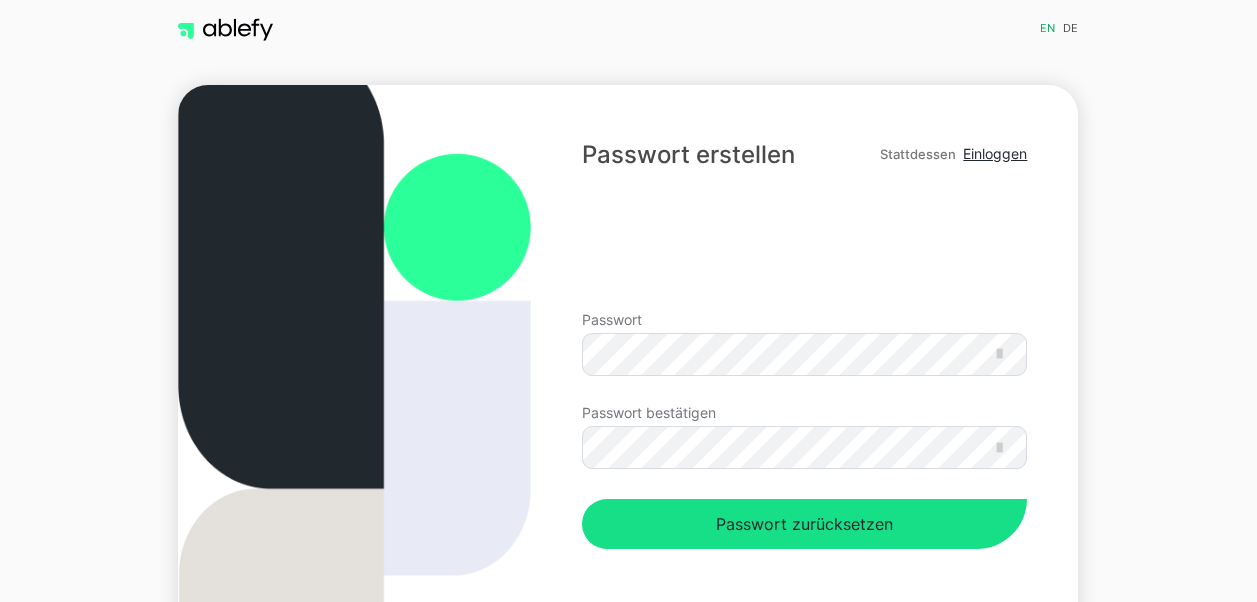 scroll, scrollTop: 0, scrollLeft: 0, axis: both 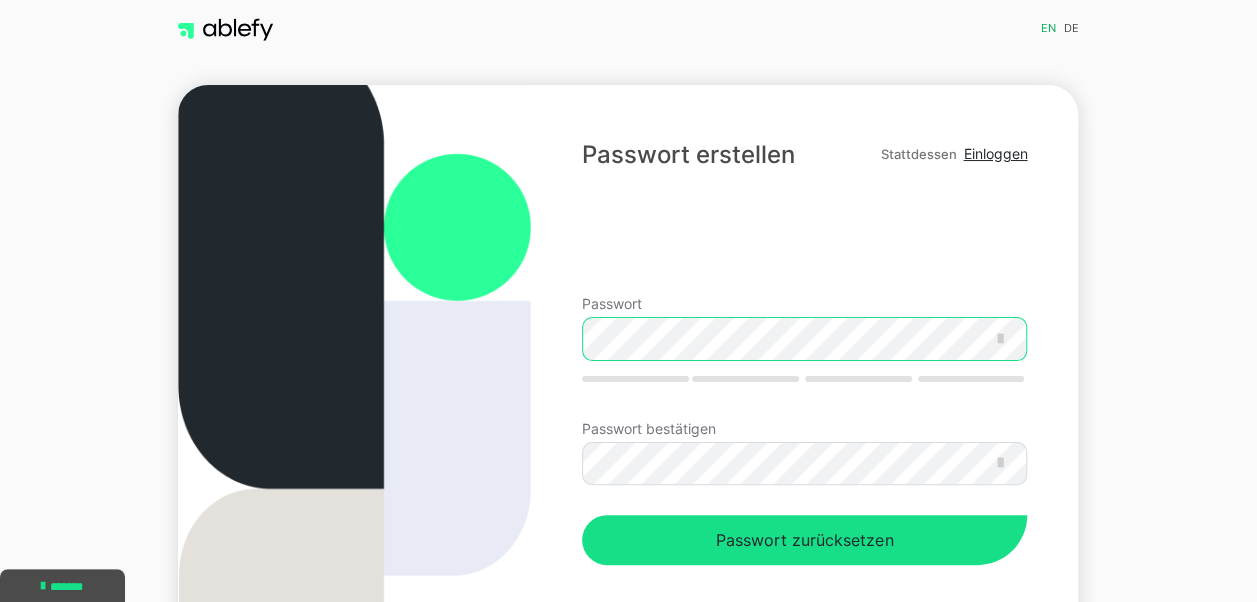 click on "Passwort [REDACTED] [REDACTED] [REDACTED] [REDACTED]" at bounding box center [804, 359] 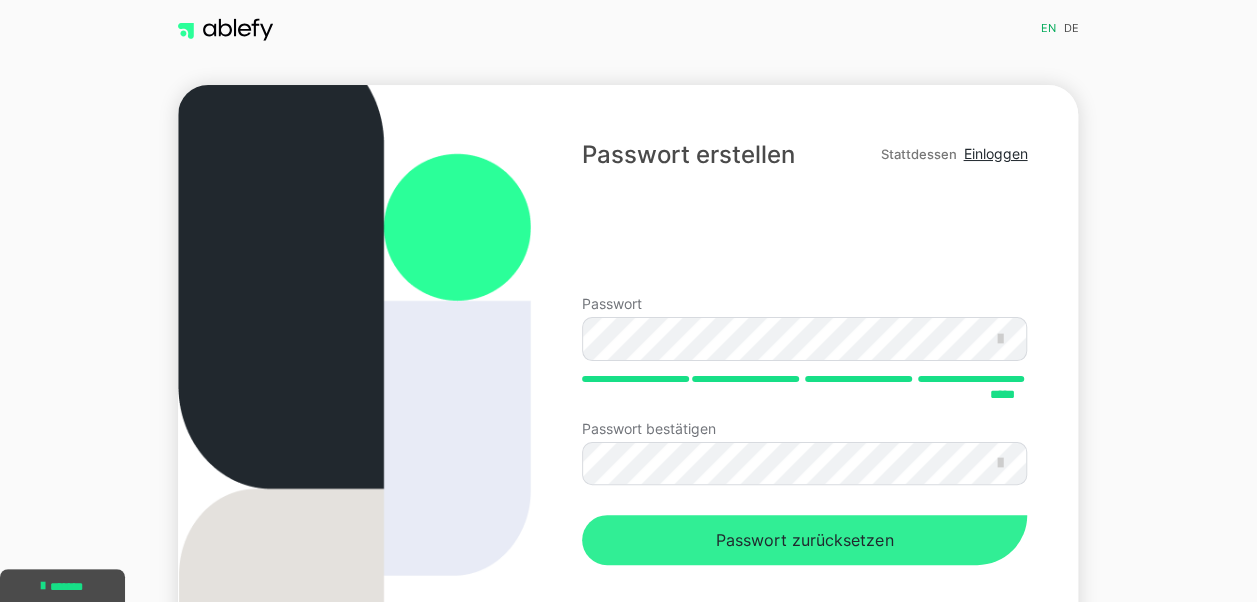 click on "Passwort zurücksetzen" at bounding box center [804, 540] 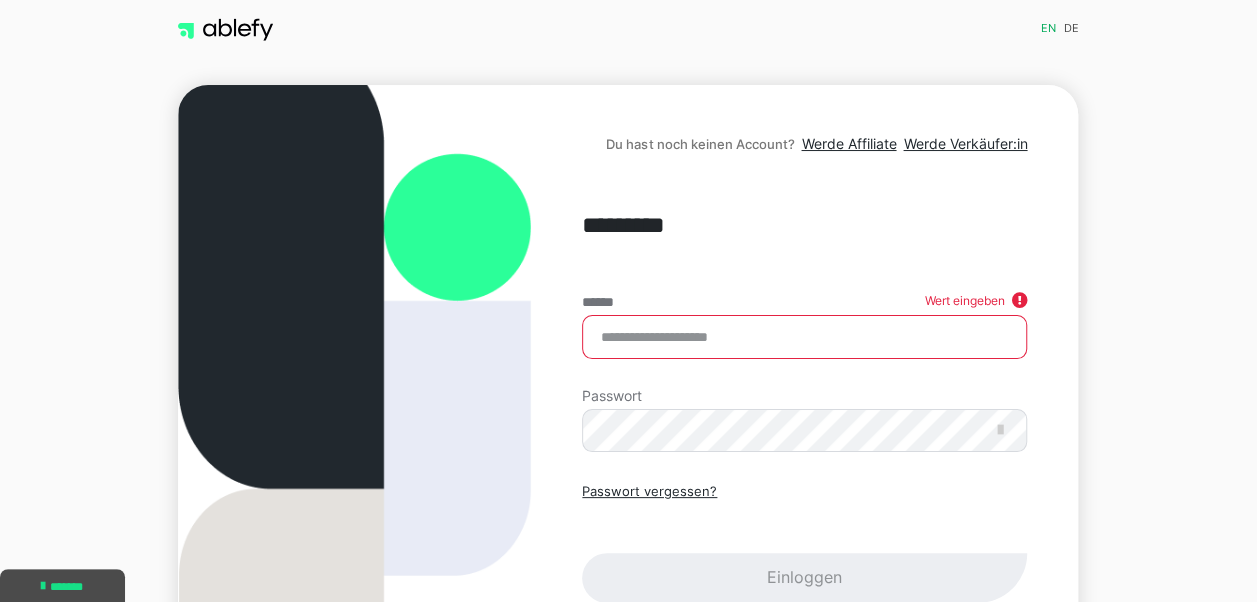 click on "******" at bounding box center [804, 337] 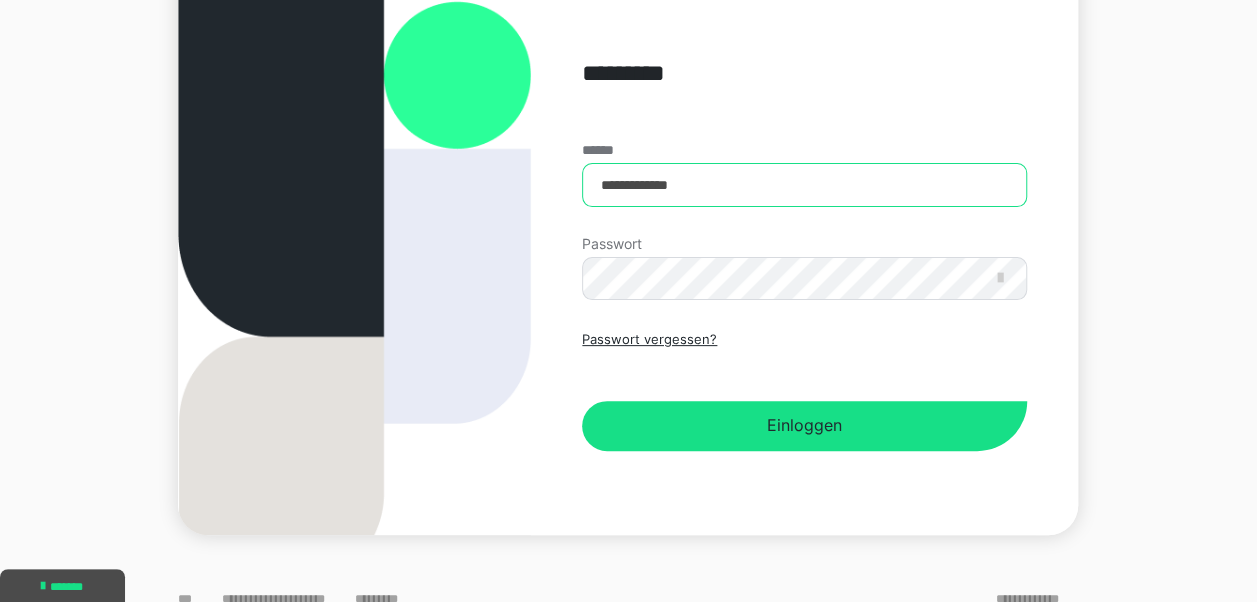scroll, scrollTop: 153, scrollLeft: 0, axis: vertical 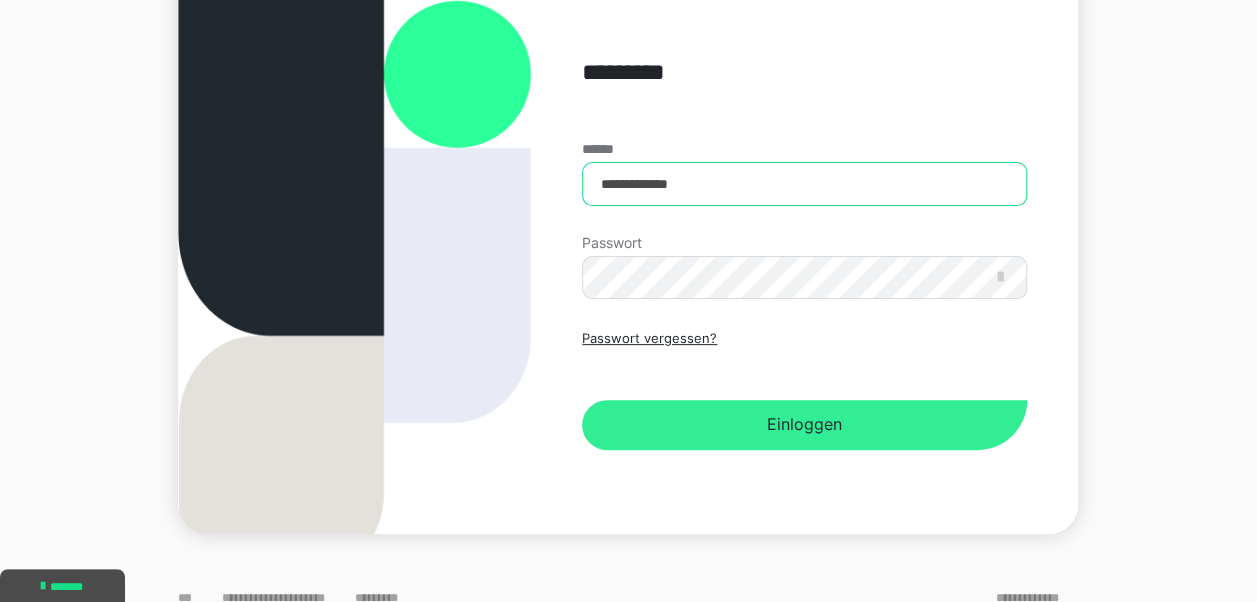 type on "**********" 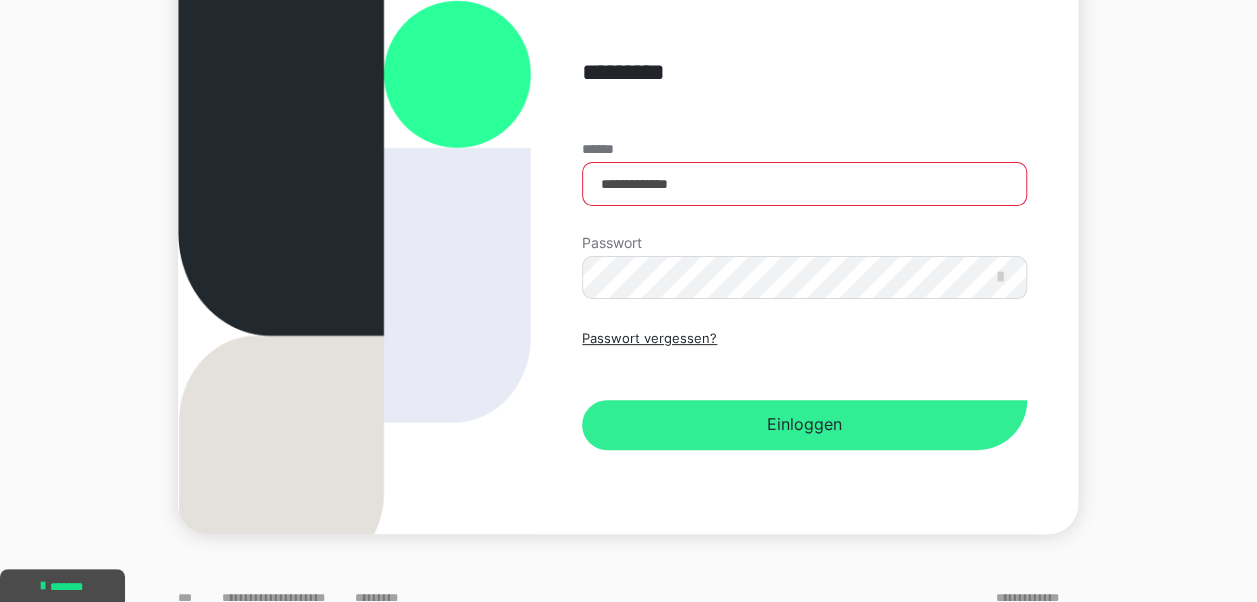 click on "Einloggen" at bounding box center [804, 425] 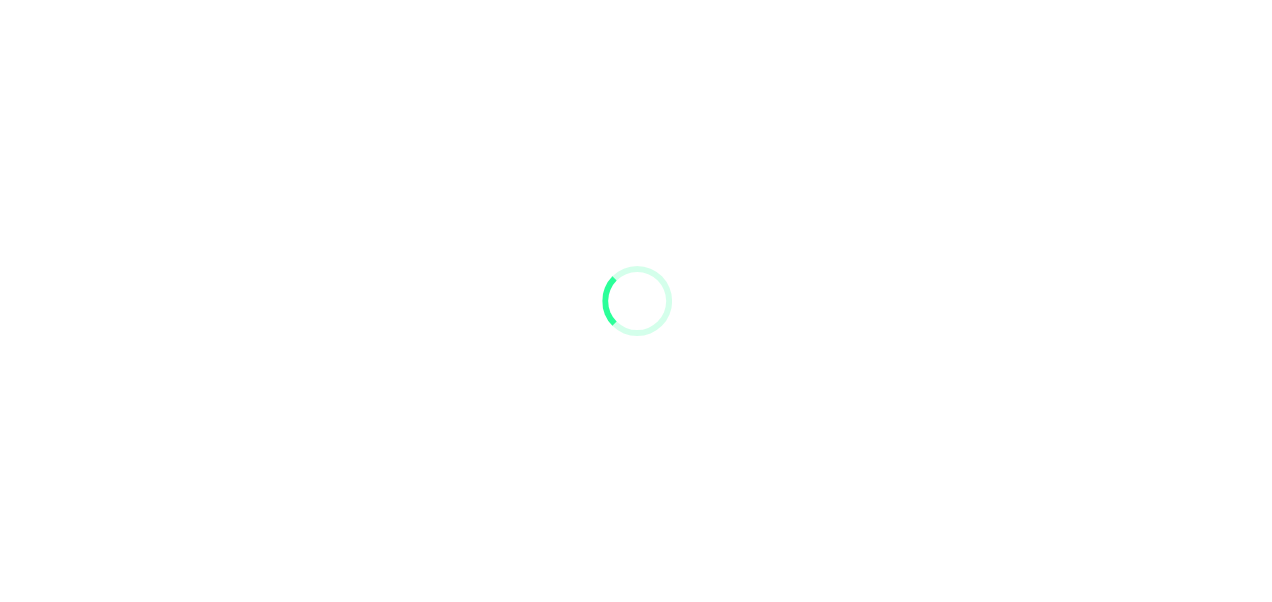 scroll, scrollTop: 0, scrollLeft: 0, axis: both 